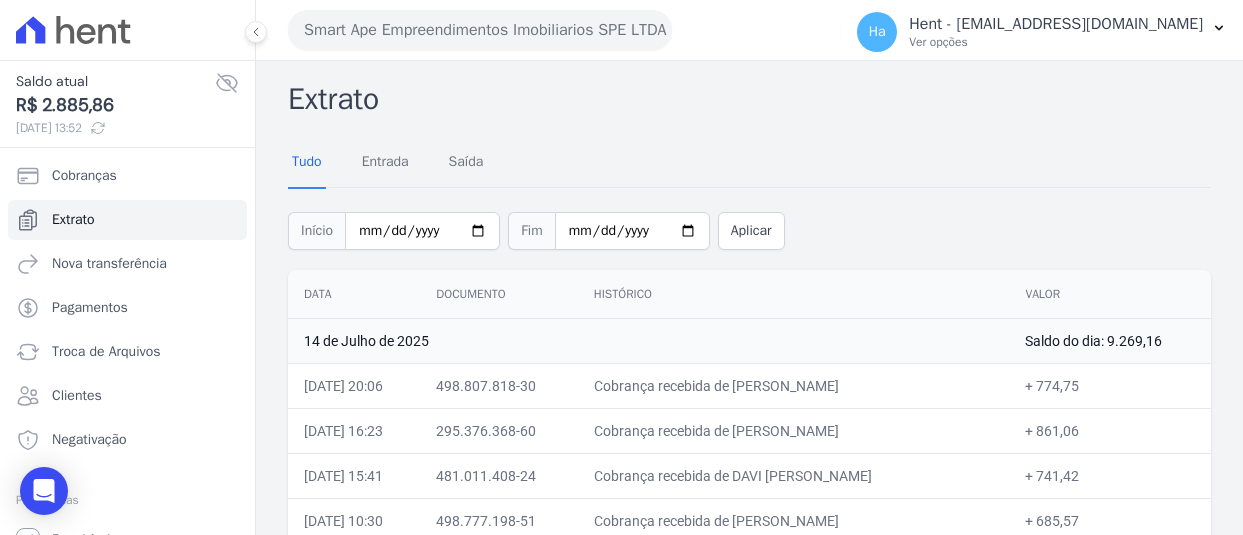 scroll, scrollTop: 0, scrollLeft: 0, axis: both 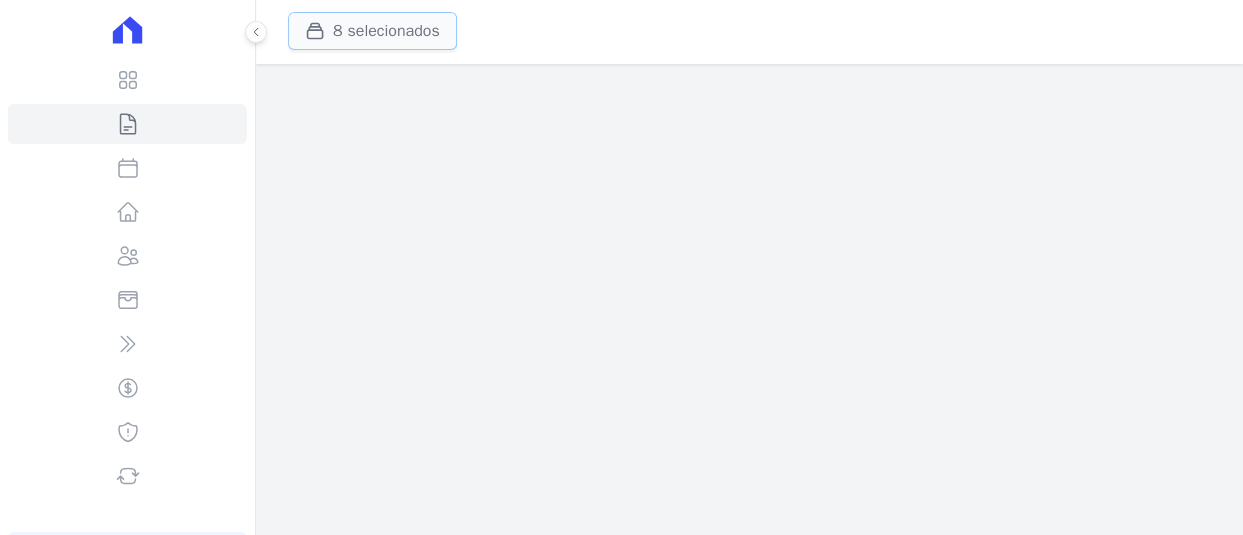 click on "8 selecionados" at bounding box center (372, 31) 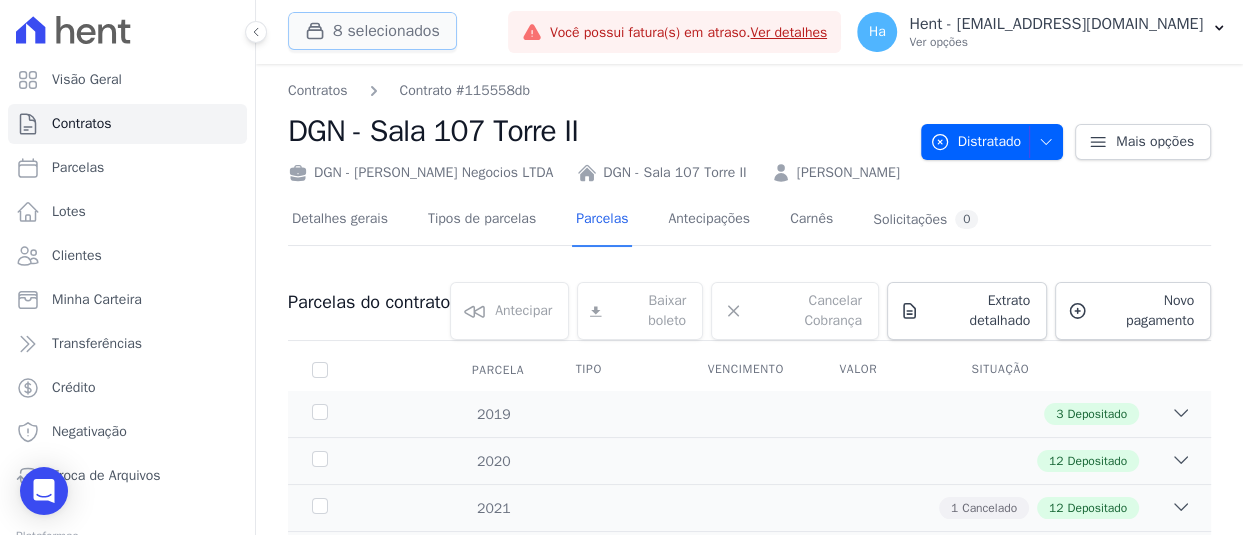 click on "8 selecionados" at bounding box center [372, 31] 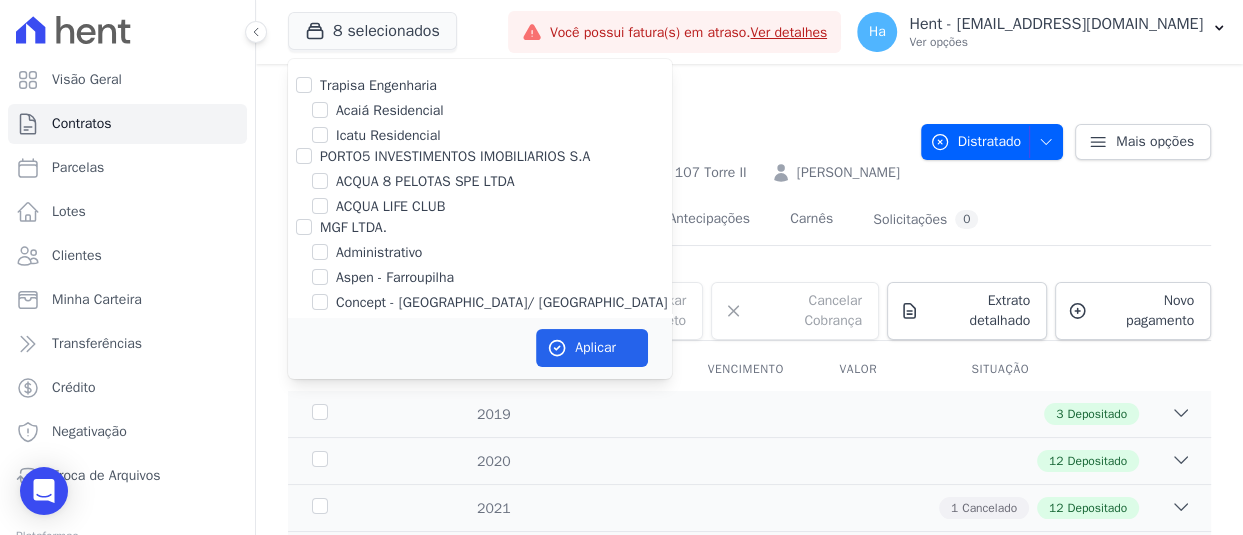 scroll, scrollTop: 7149, scrollLeft: 0, axis: vertical 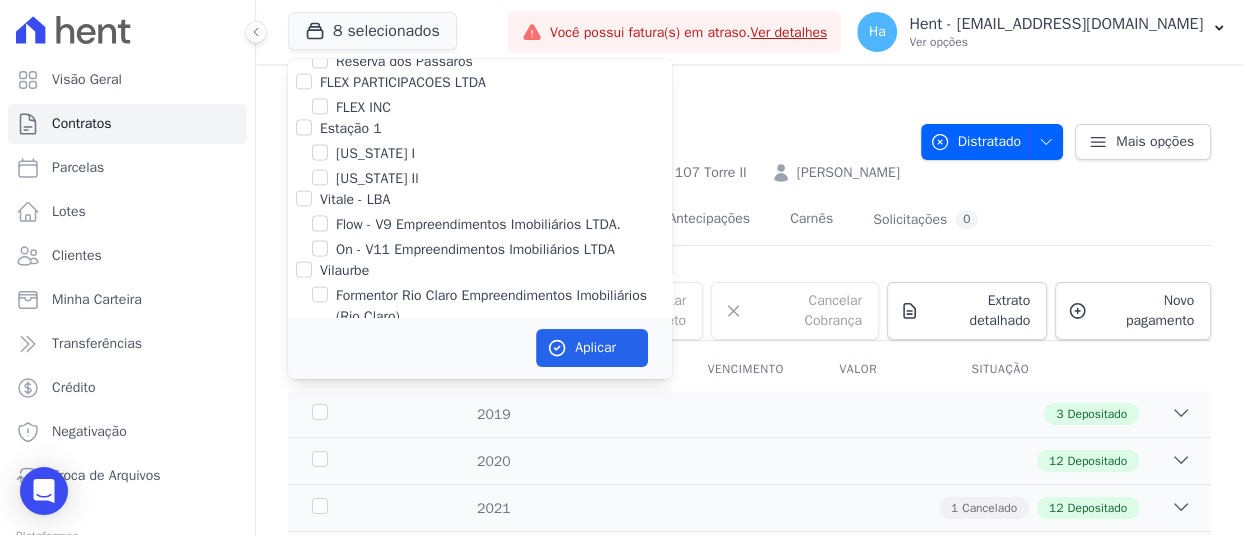 click on "FLEX INC" at bounding box center [480, 107] 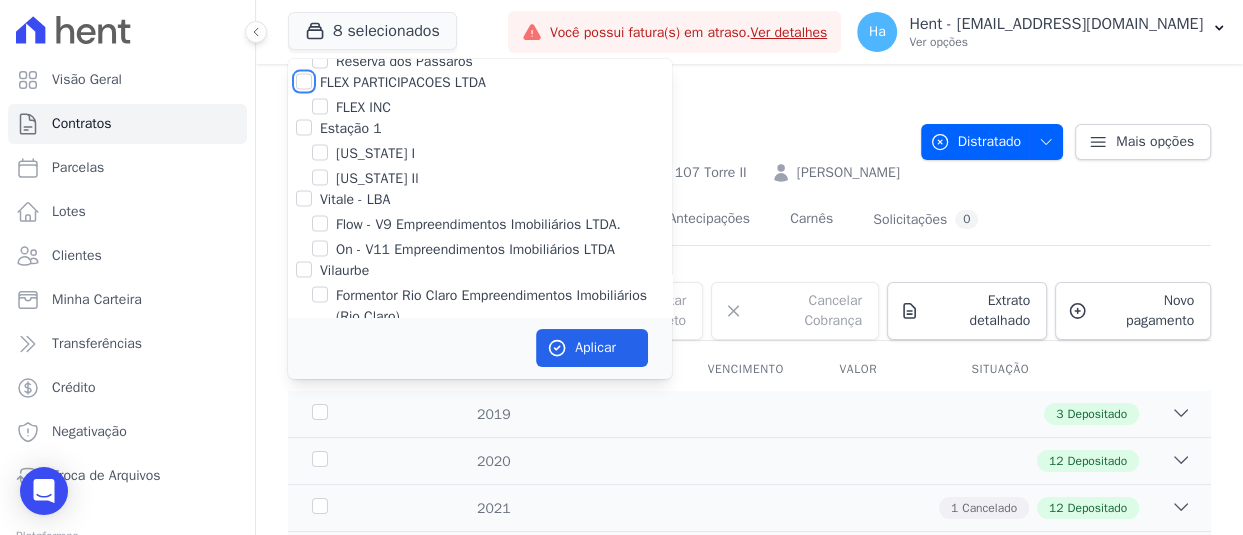 click on "FLEX PARTICIPACOES LTDA" at bounding box center [304, 82] 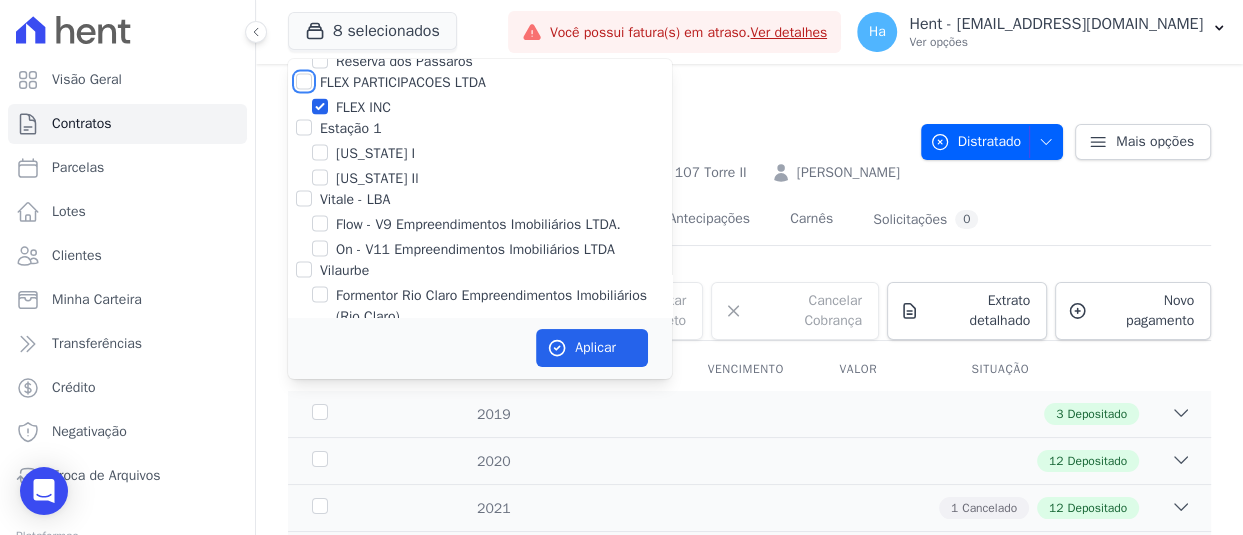 checkbox on "true" 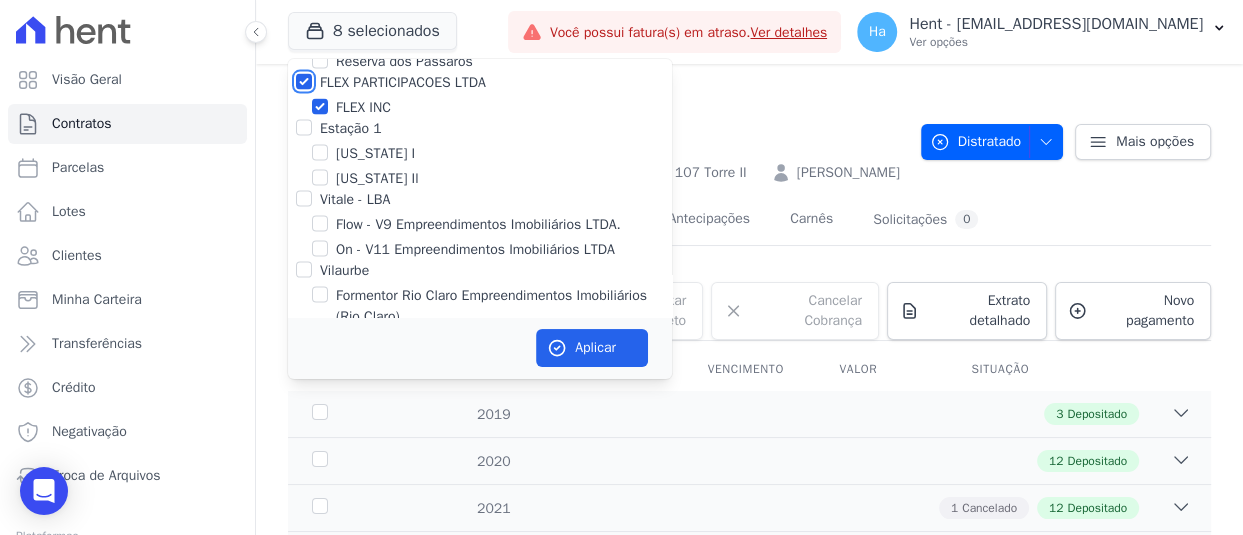checkbox on "true" 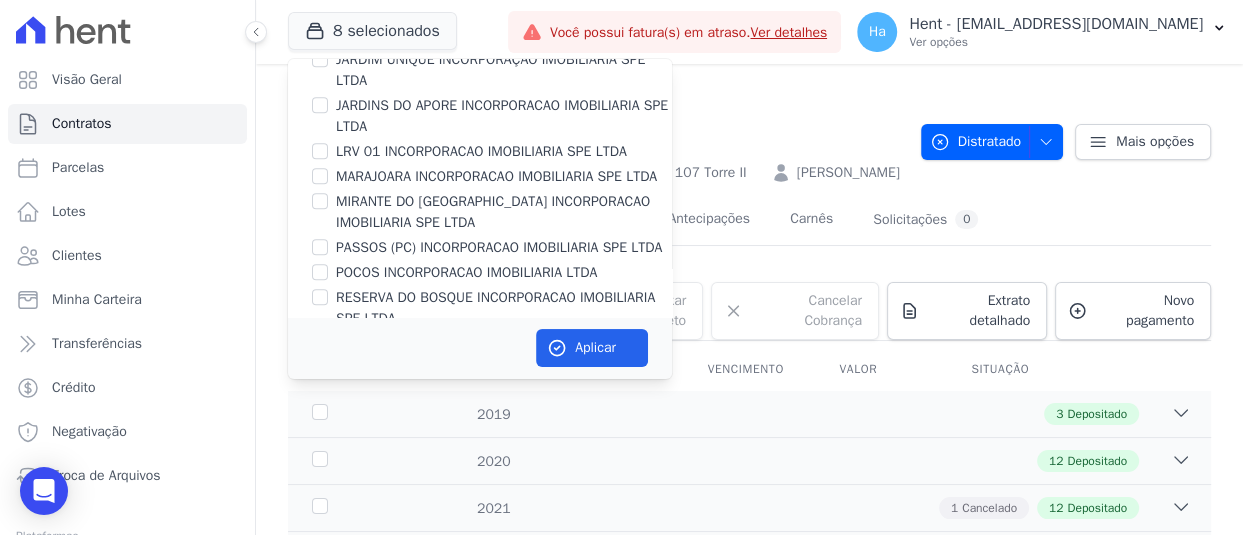 scroll, scrollTop: 0, scrollLeft: 0, axis: both 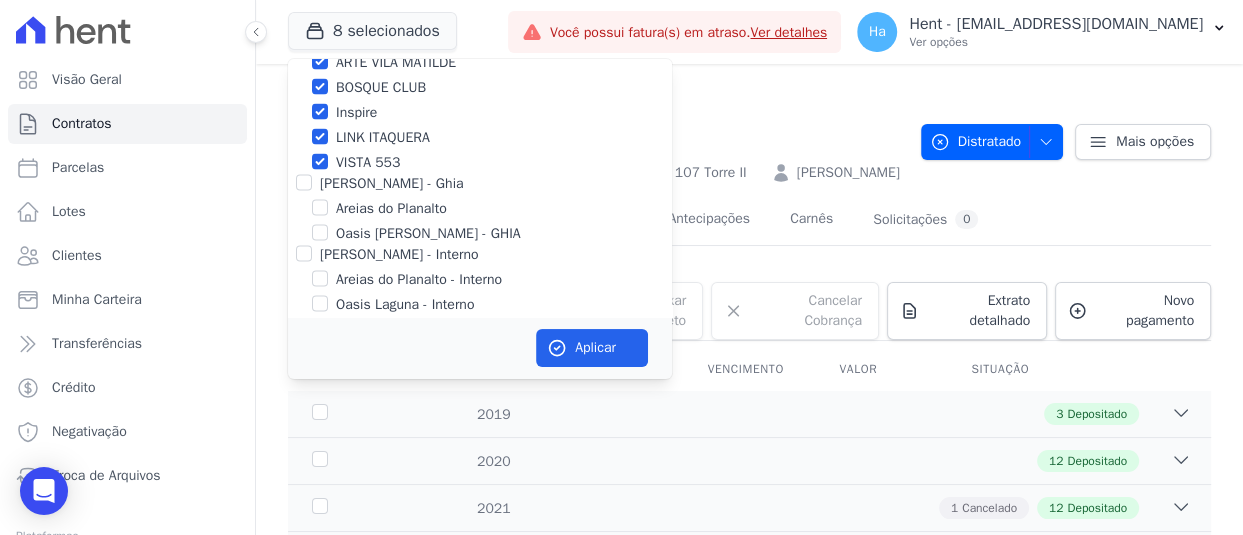 click on "Graal Engenharia" at bounding box center [304, 12] 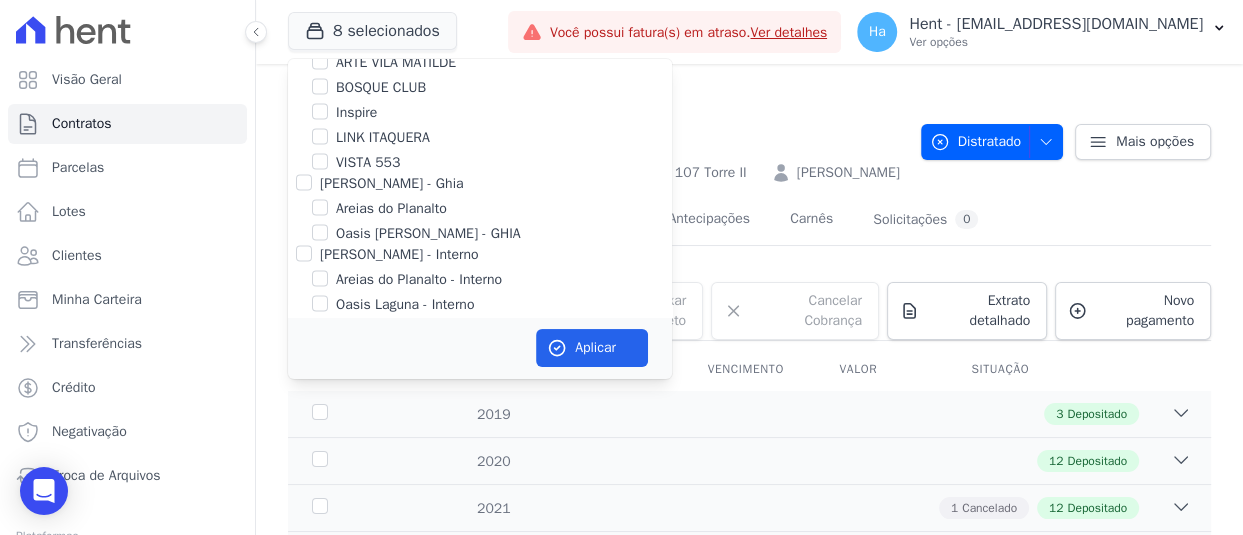 checkbox on "false" 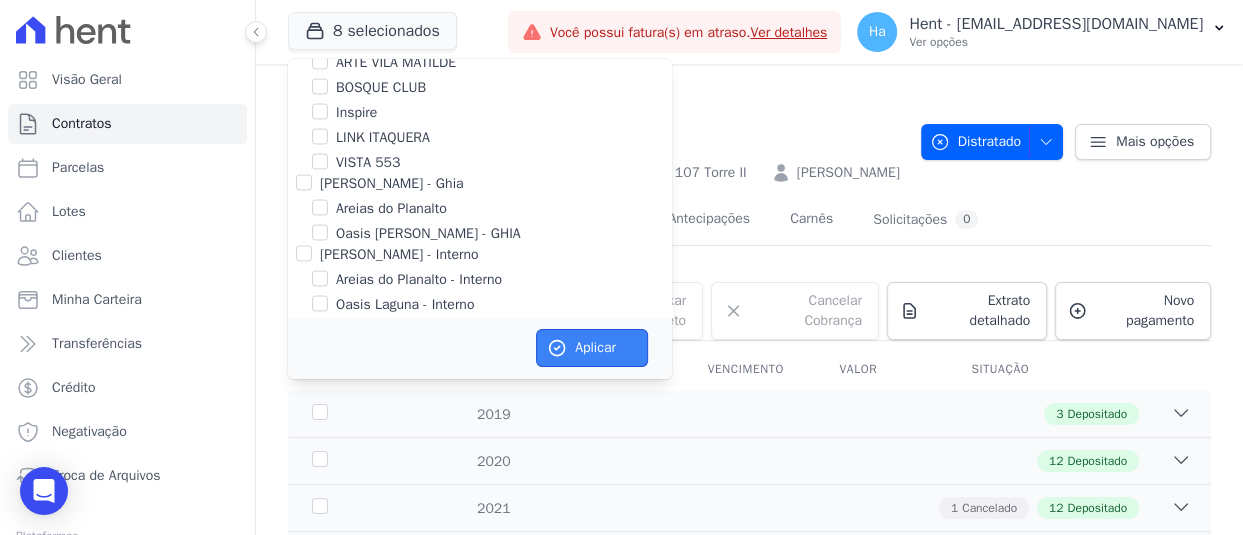 click on "Aplicar" at bounding box center (592, 348) 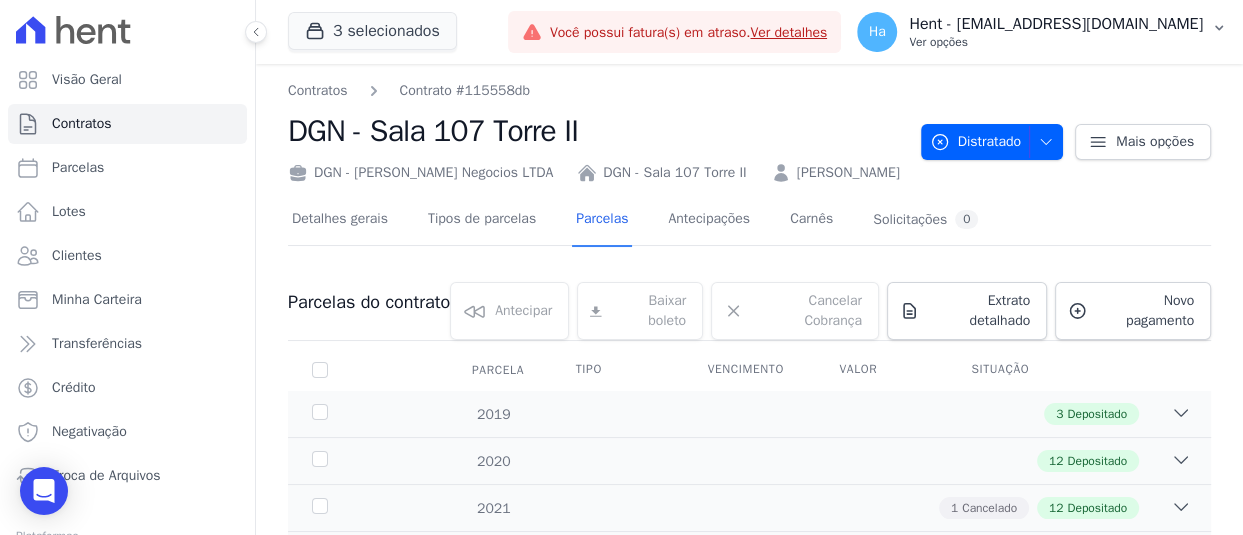 click on "Ver opções" at bounding box center [1056, 42] 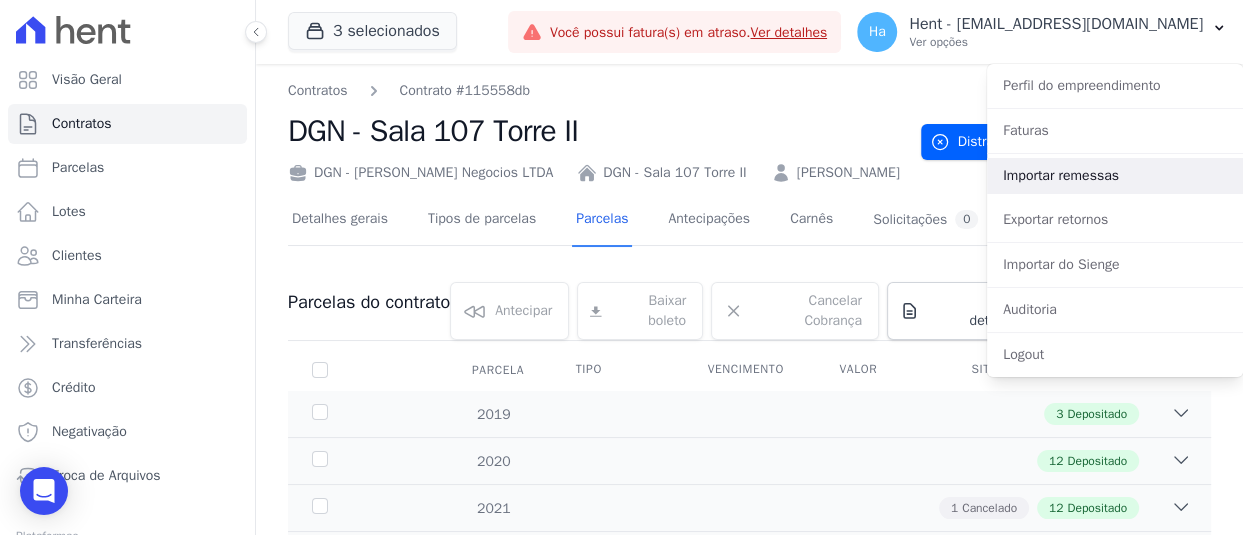 click on "Importar remessas" at bounding box center (1115, 176) 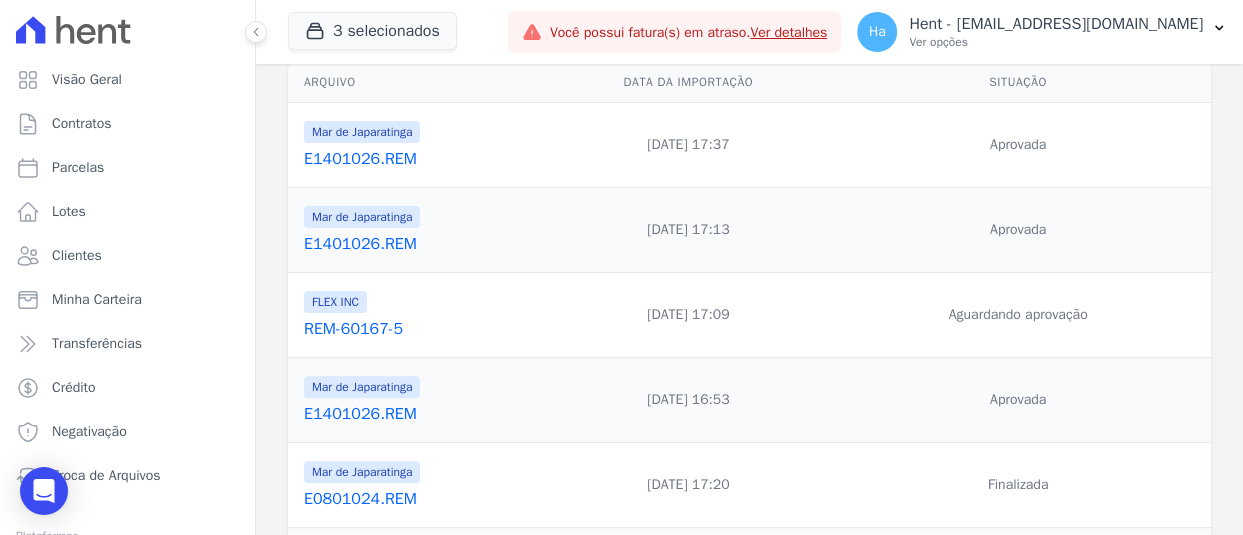 scroll, scrollTop: 400, scrollLeft: 0, axis: vertical 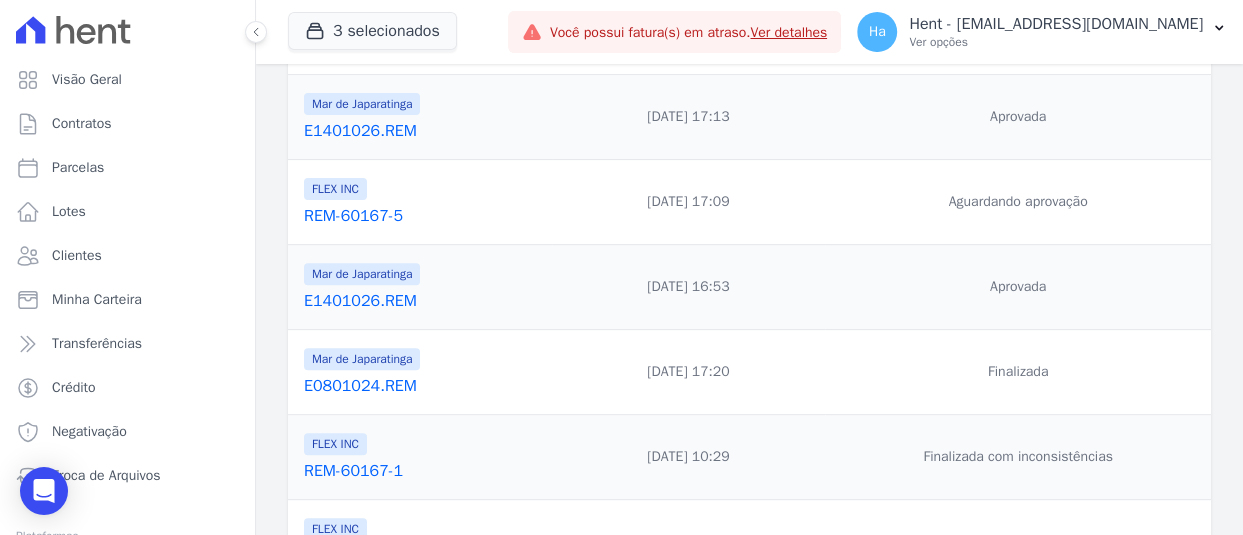 click on "REM-60167-5" at bounding box center (424, 216) 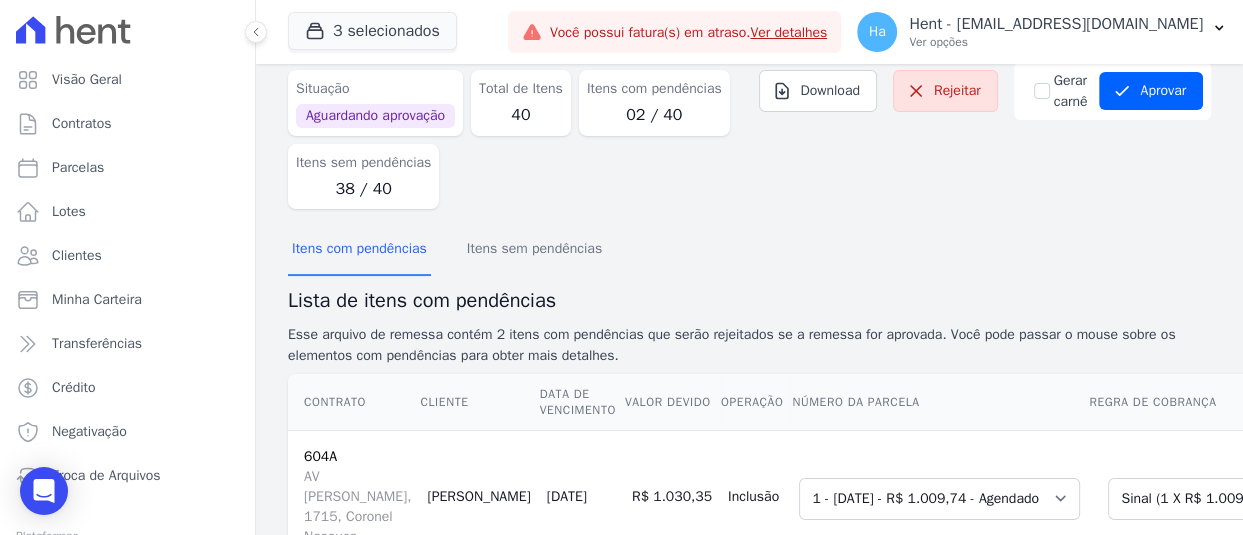 scroll, scrollTop: 300, scrollLeft: 0, axis: vertical 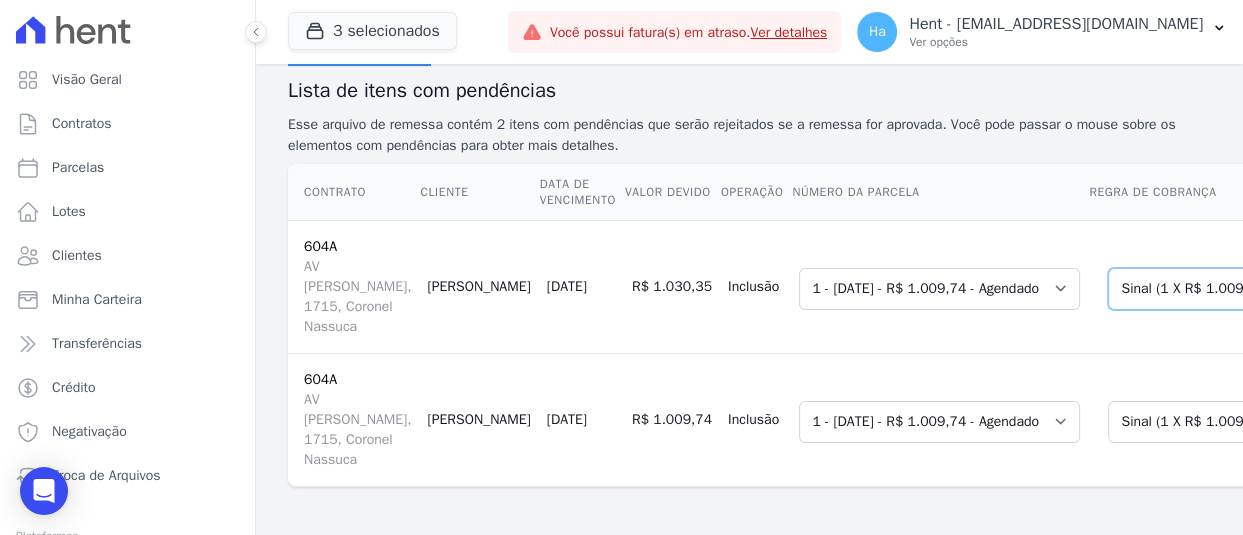 click on "Selecione uma
Nova Parcela Avulsa
Parcela Avulsa Existente
Sinal (1 X R$ 1.009,74)
Parcela Normal (9 X R$ 1.030,35)
Parcela Normal (1 X R$ 6.182,09)" at bounding box center [1240, 289] 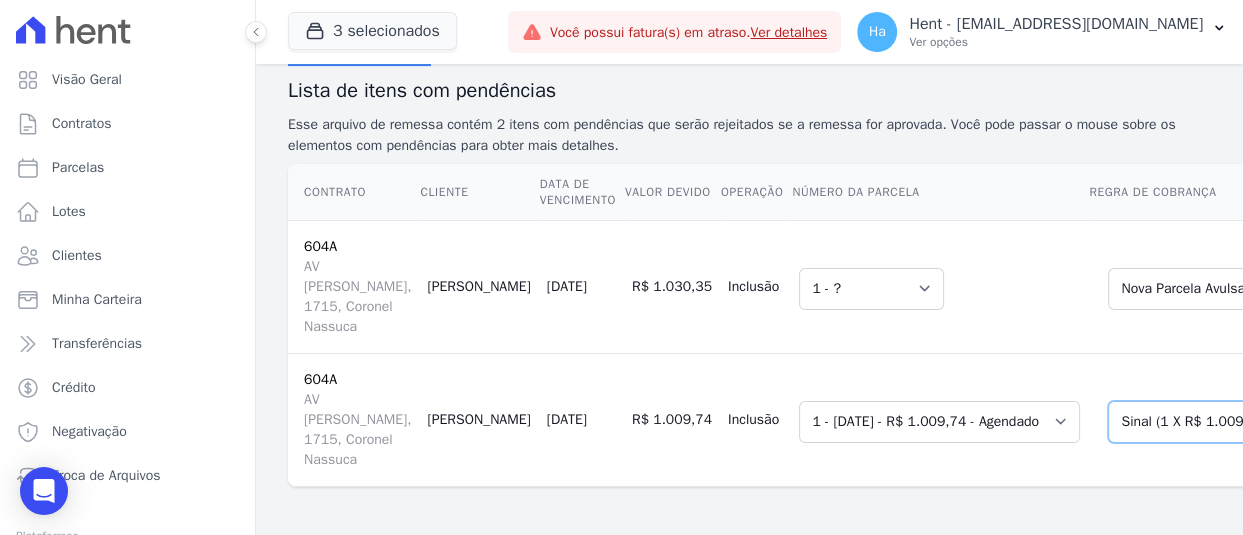 click on "Selecione uma
Nova Parcela Avulsa
Parcela Avulsa Existente
Sinal (1 X R$ 1.009,74)
Parcela Normal (9 X R$ 1.030,35)
Parcela Normal (1 X R$ 6.182,09)" at bounding box center [1240, 422] 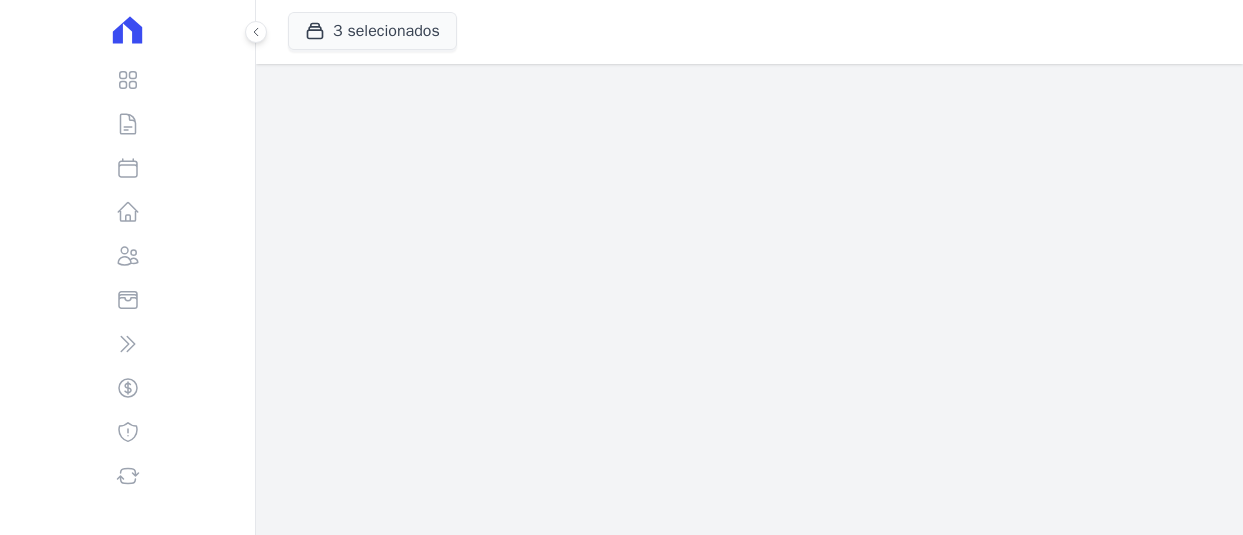 scroll, scrollTop: 0, scrollLeft: 0, axis: both 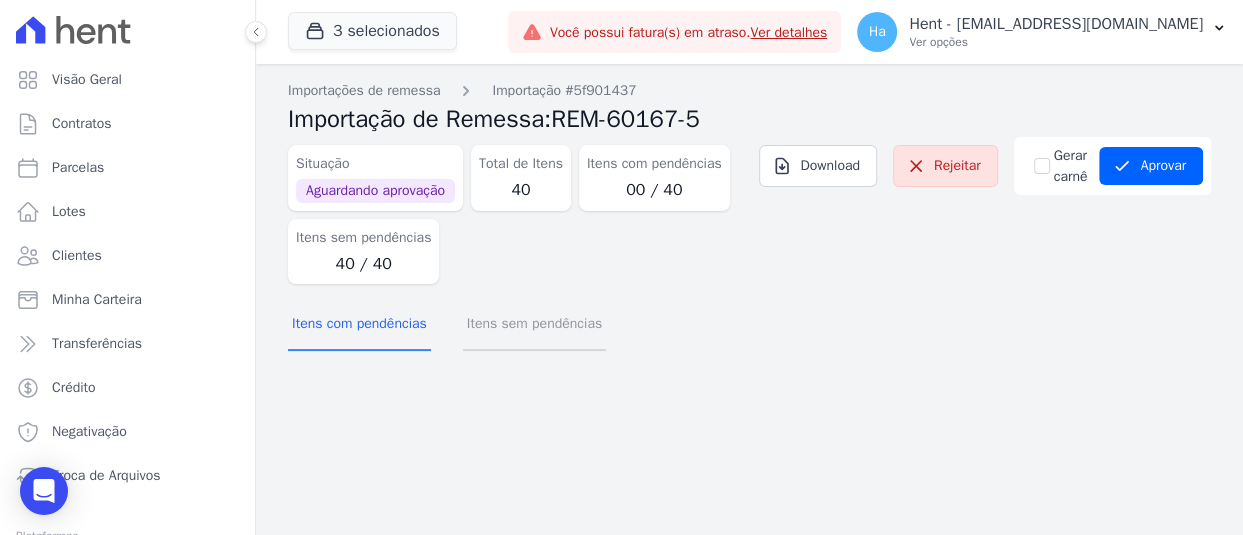 click on "Itens sem pendências" at bounding box center [534, 325] 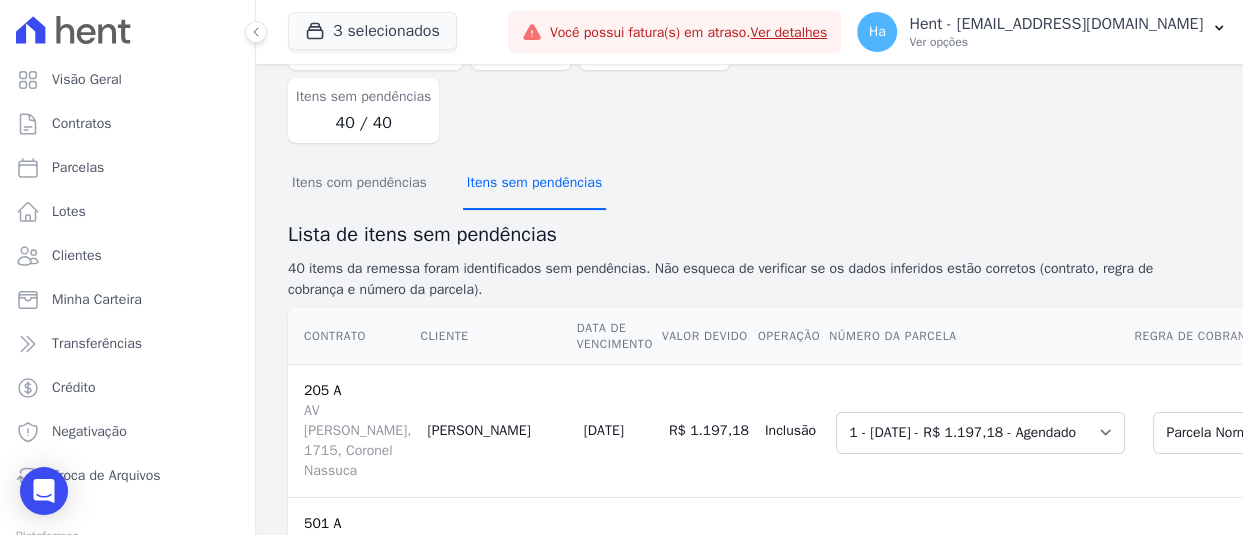 scroll, scrollTop: 300, scrollLeft: 0, axis: vertical 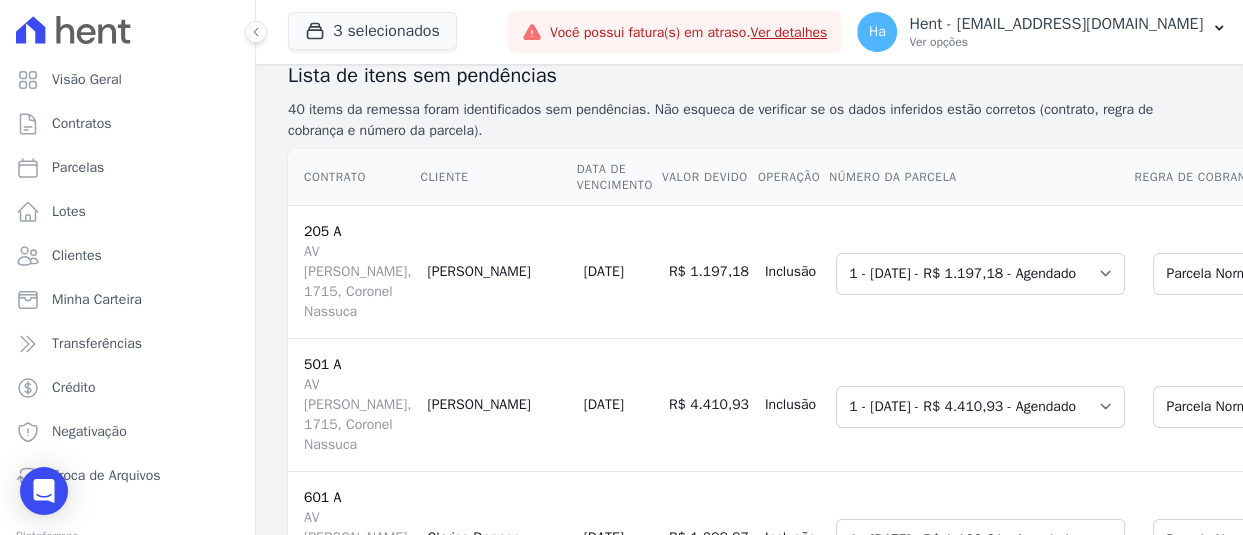 type 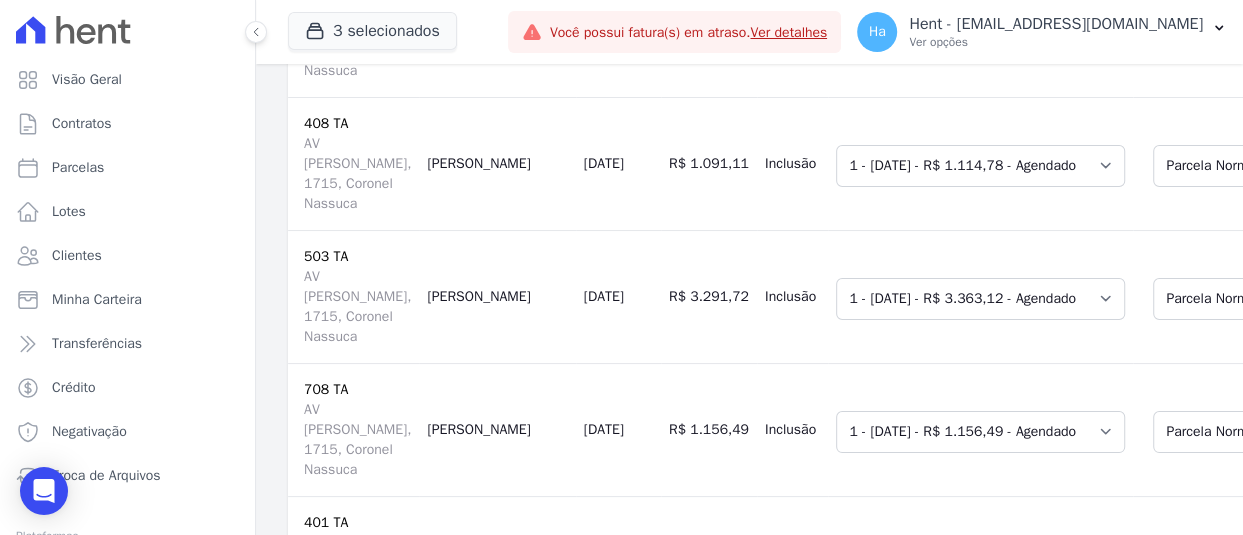 click on "Selecione uma
Nova Parcela Avulsa
Parcela Avulsa Existente
Sinal (1 X R$ 1.009,74)
Parcela Normal (9 X R$ 1.030,35)
Parcela Normal (1 X R$ 6.182,09)" at bounding box center [1285, -1164] 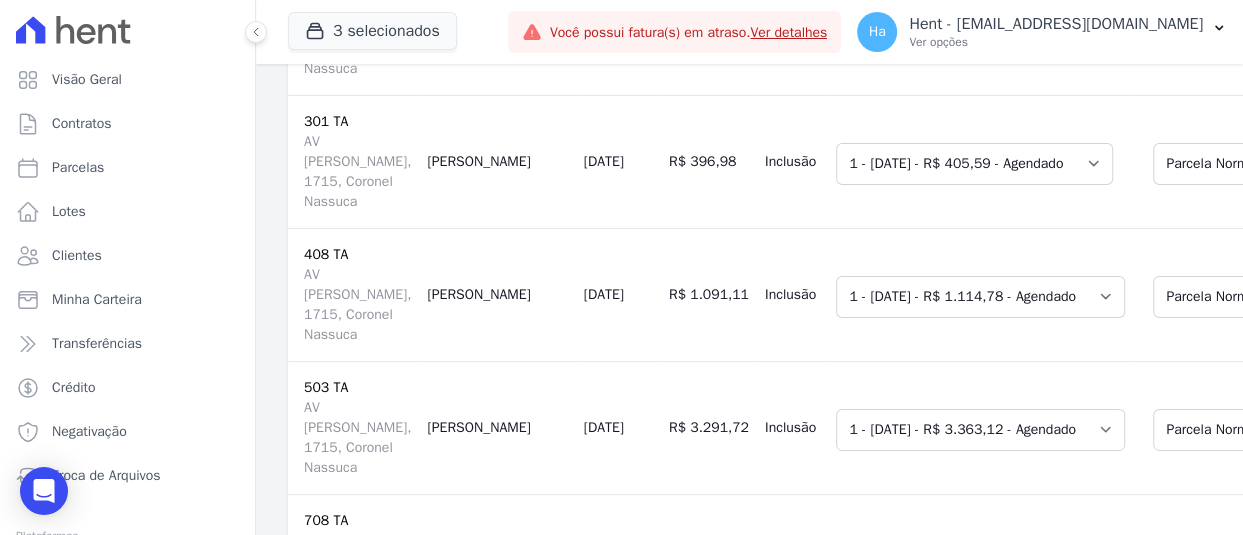 scroll, scrollTop: 4930, scrollLeft: 0, axis: vertical 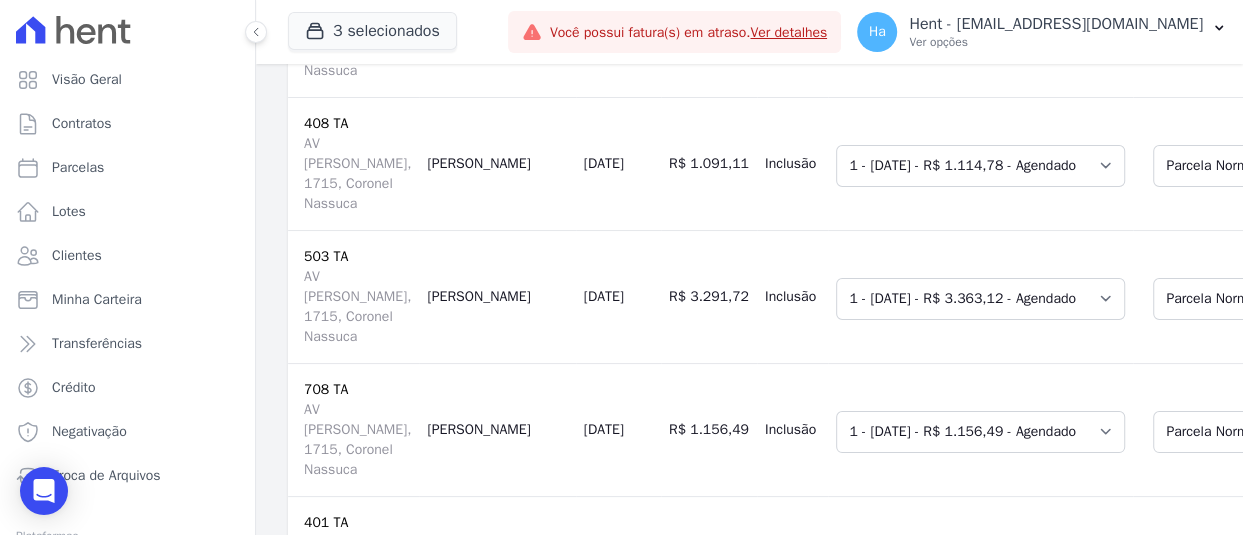 click on "Selecione uma
1 - 15/07/2025 - R$ 1.030,35 - Agendado
2 - 15/08/2025 - R$ 1.030,35 - Agendado
3 - 15/09/2025 - R$ 1.030,35 - Agendado
4 - 15/10/2025 - R$ 1.030,35 - Agendado
5 - 15/11/2025 - R$ 1.030,35 - Agendado
6 - 15/12/2025 - R$ 1.030,35 - Agendado
7 - 15/01/2026 - R$ 1.030,35 - Agendado
8 - 15/02/2026 - R$ 1.030,35 - Agendado
9 - 15/03/2026 - R$ 1.030,35 - Agendado" at bounding box center (976, -1164) 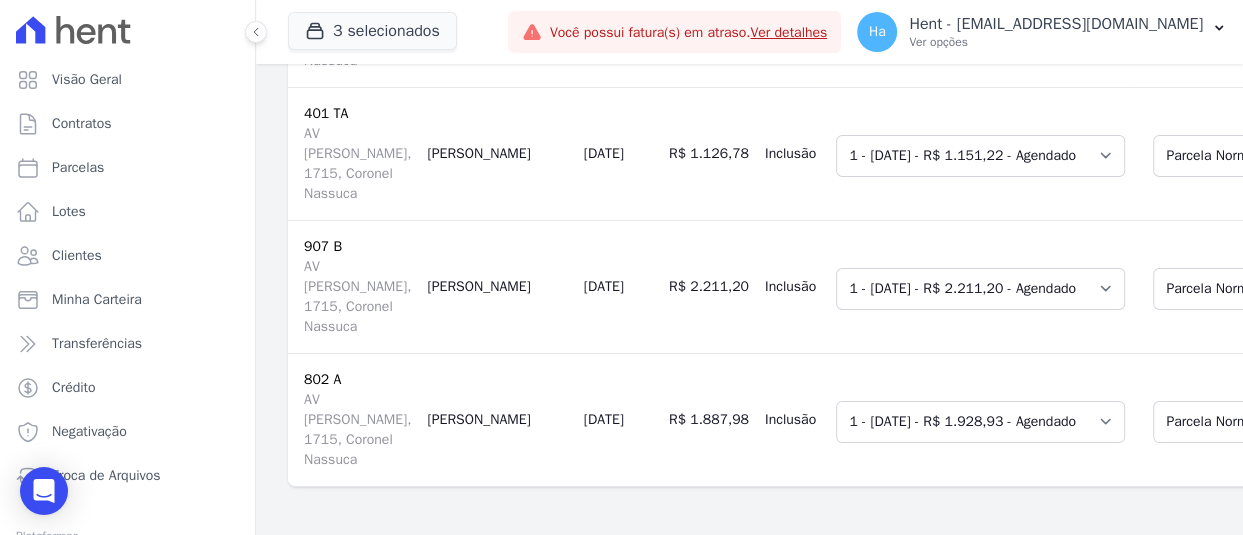 scroll, scrollTop: 0, scrollLeft: 0, axis: both 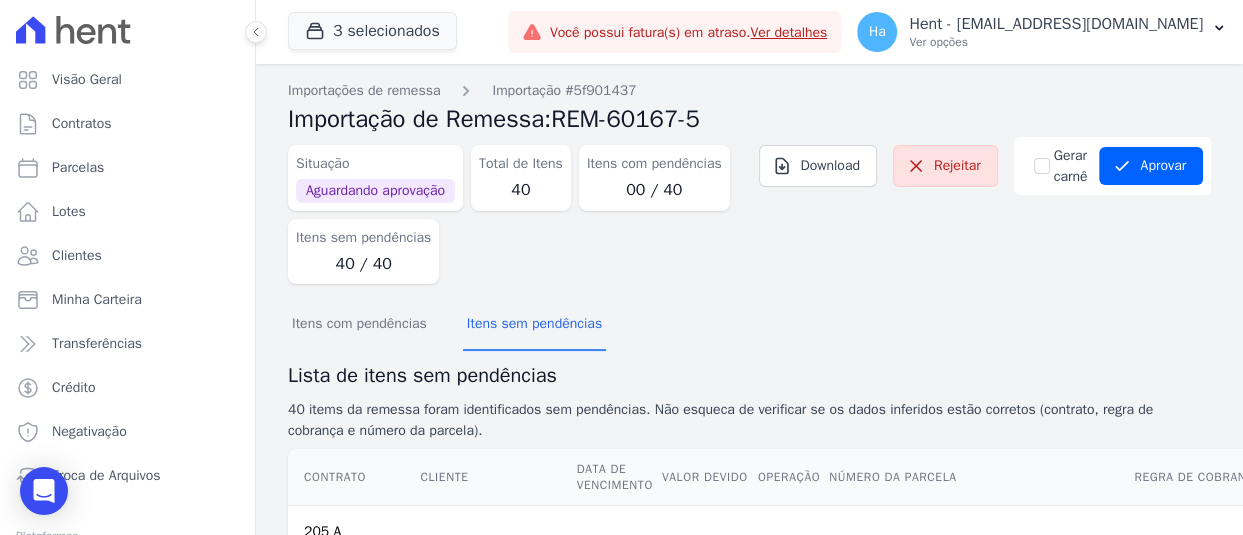 click on "Itens com pendências
Itens sem pendências" at bounding box center (749, 324) 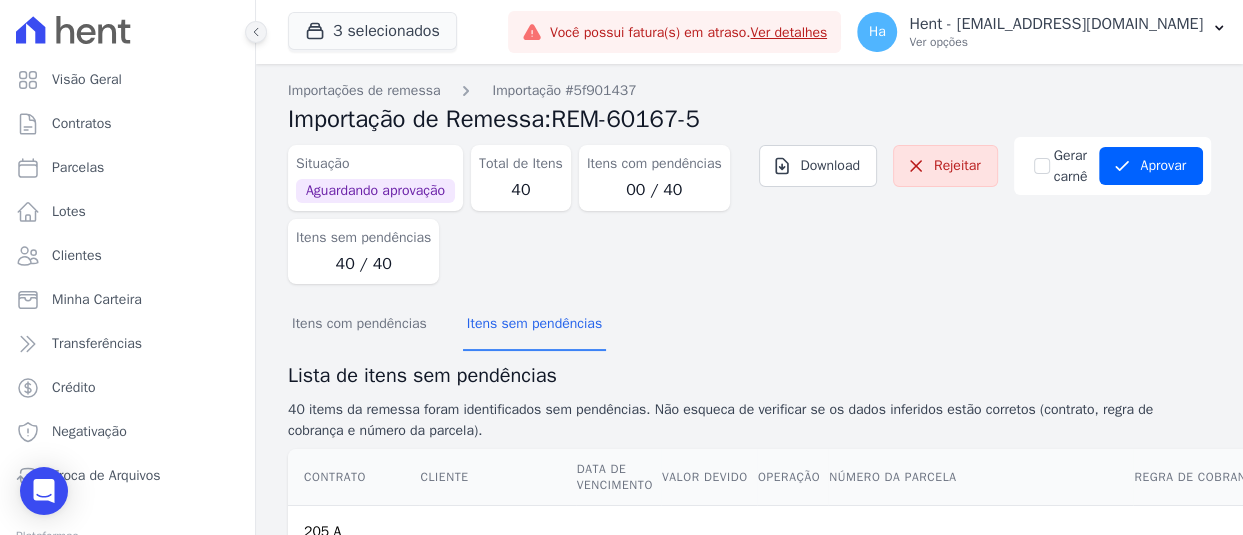 click 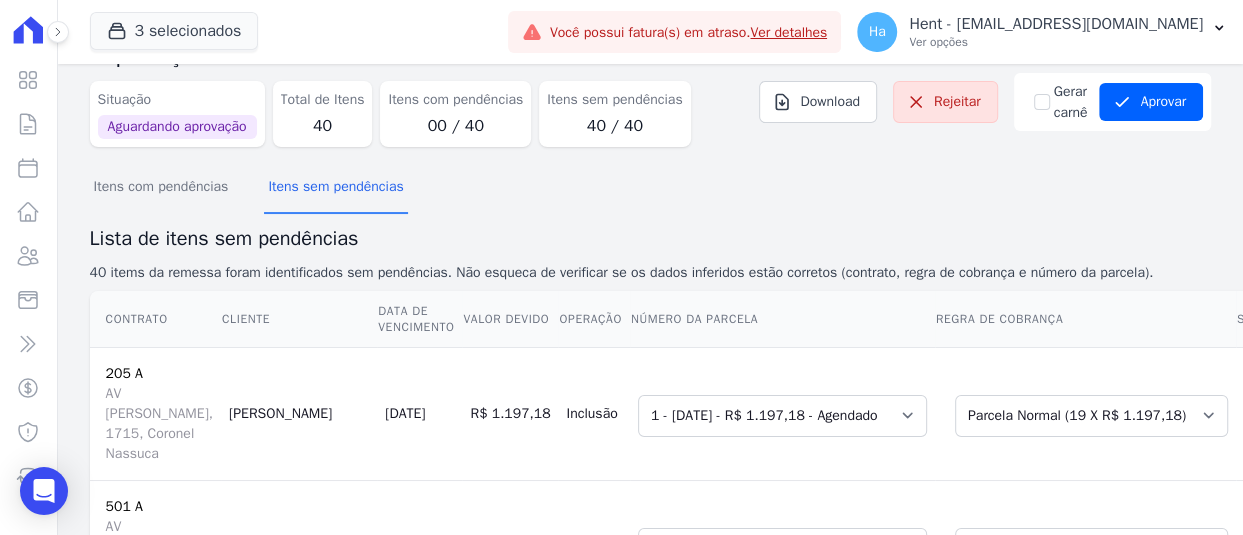 scroll, scrollTop: 100, scrollLeft: 0, axis: vertical 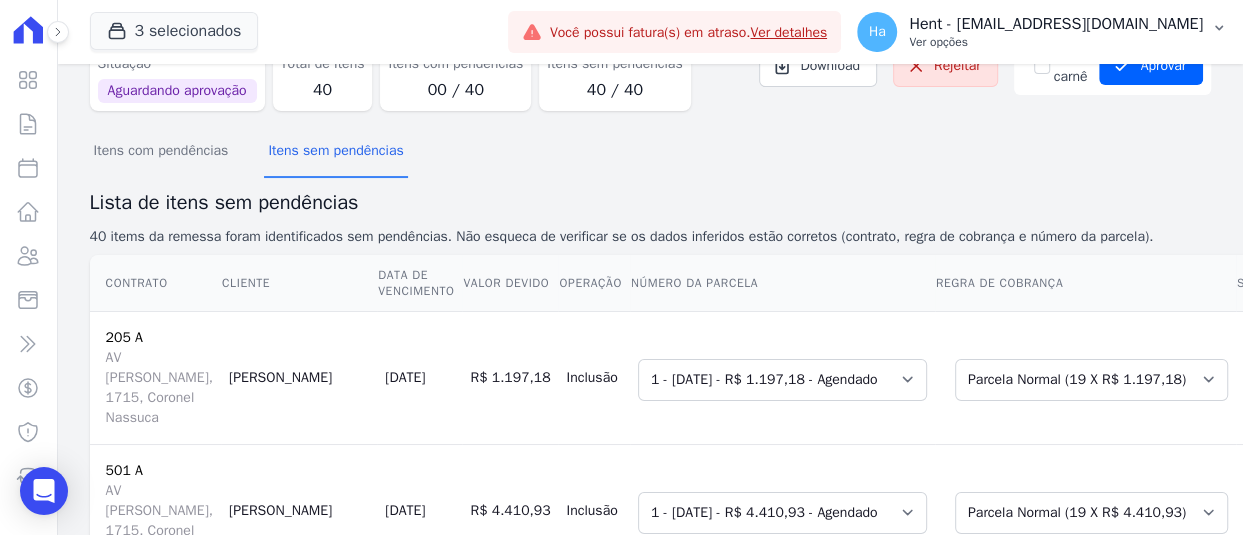 click on "Hent -  [EMAIL_ADDRESS][DOMAIN_NAME]" at bounding box center [1056, 24] 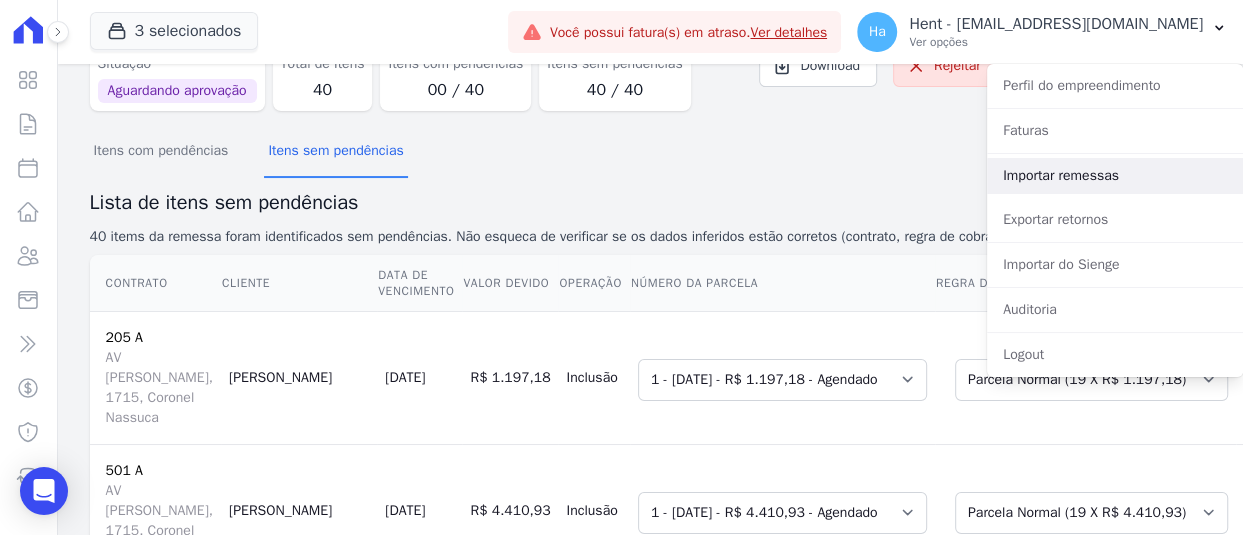 click on "Importar remessas" at bounding box center (1115, 176) 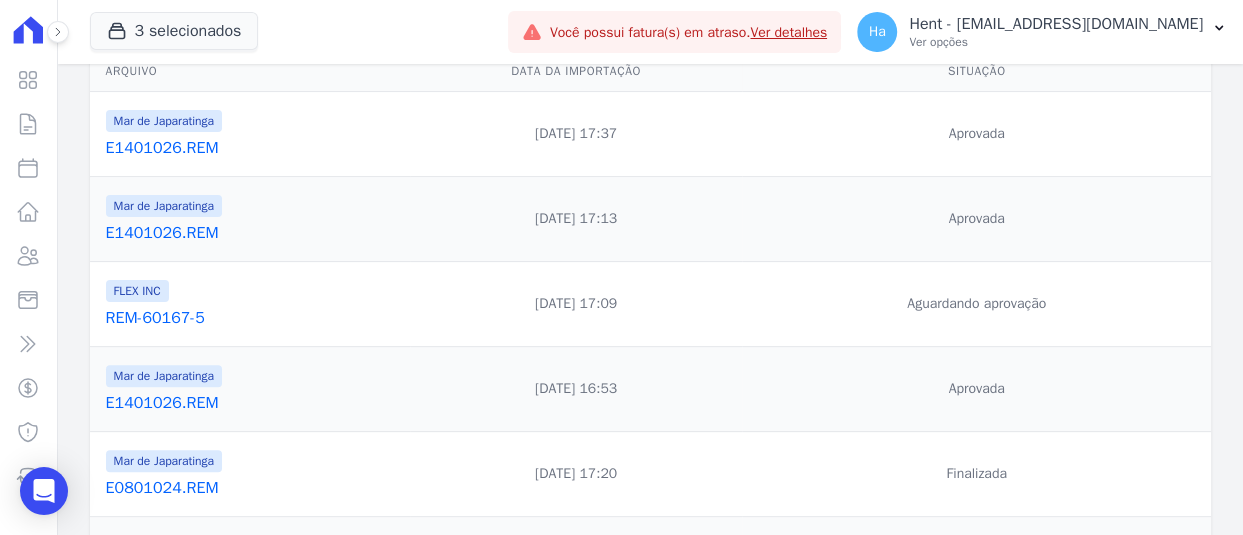 scroll, scrollTop: 300, scrollLeft: 0, axis: vertical 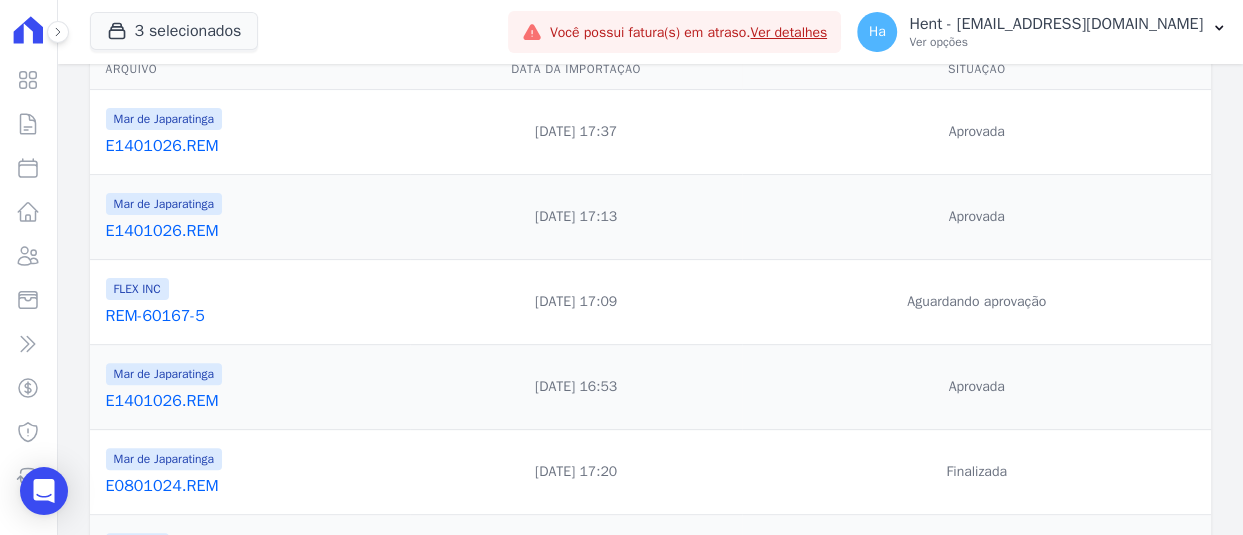 click on "E1401026.REM" at bounding box center (254, 146) 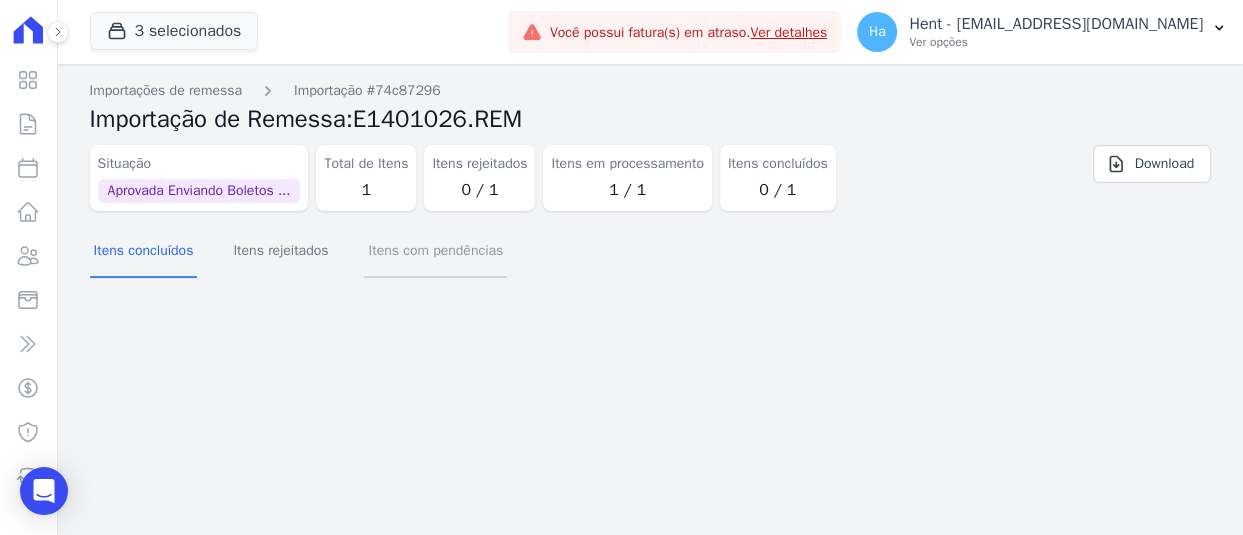 click on "Itens com pendências" at bounding box center [435, 252] 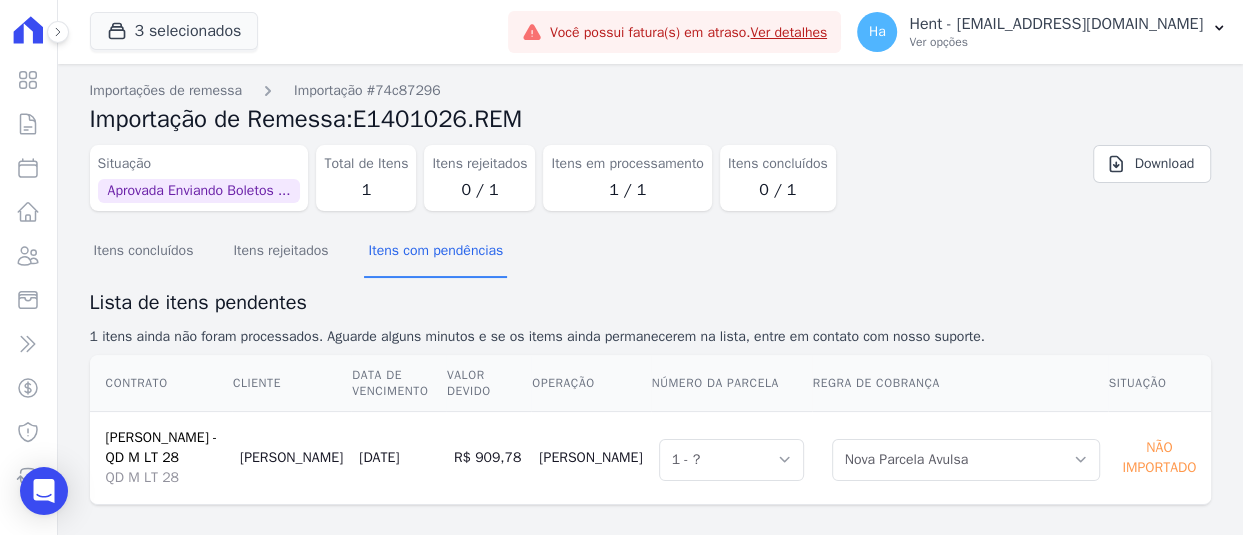 click on "[PERSON_NAME] - QD M LT 28" at bounding box center [162, 447] 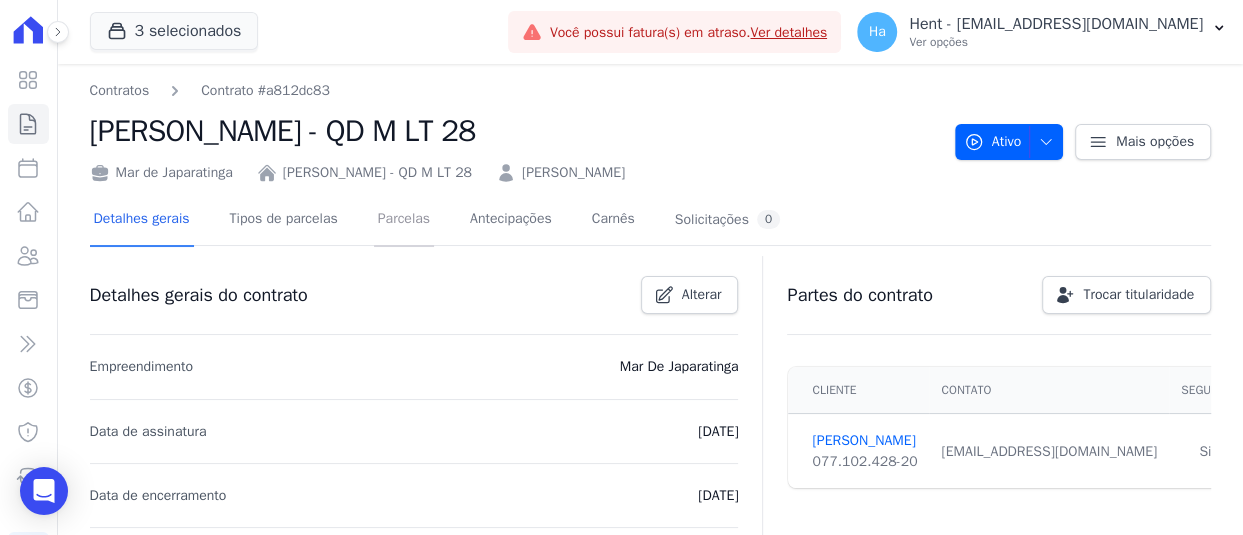 click on "Parcelas" at bounding box center (404, 220) 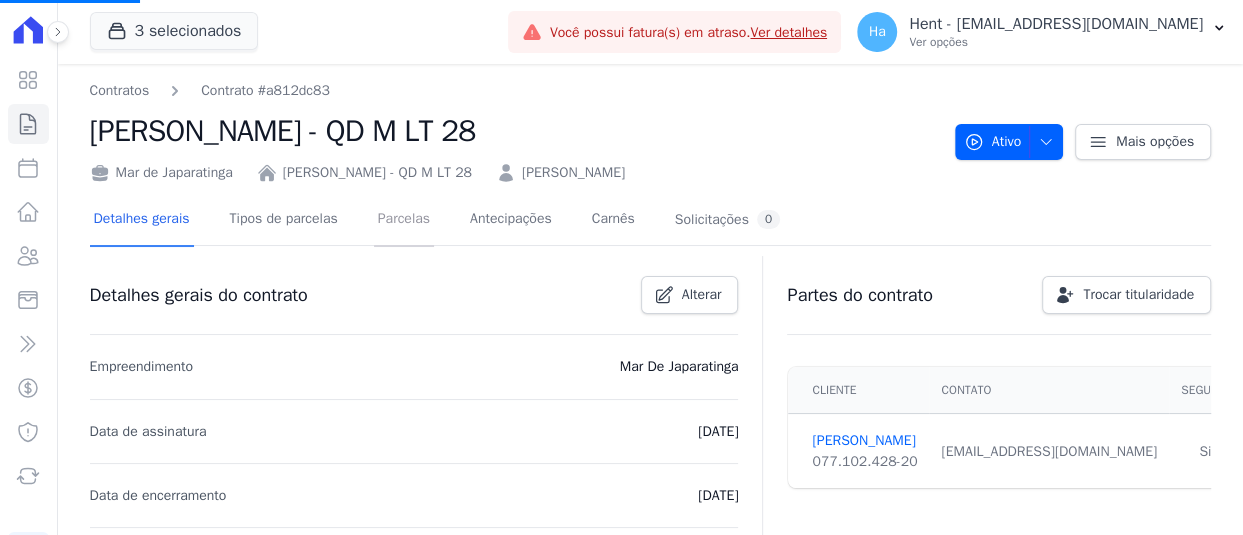 scroll, scrollTop: 50, scrollLeft: 0, axis: vertical 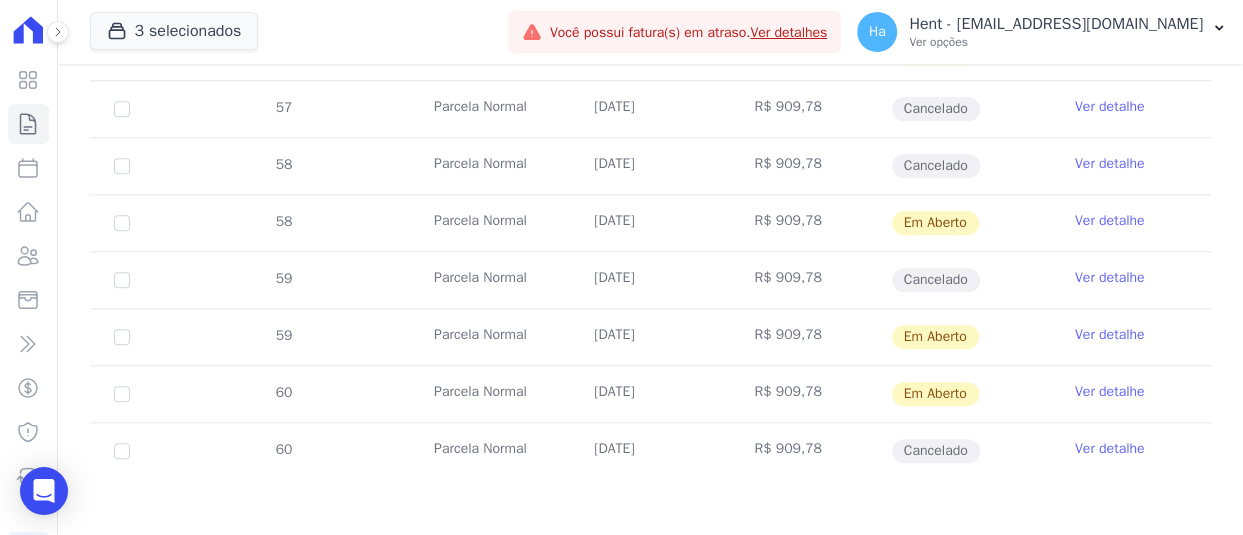 click on "Ver detalhe" at bounding box center (1110, 335) 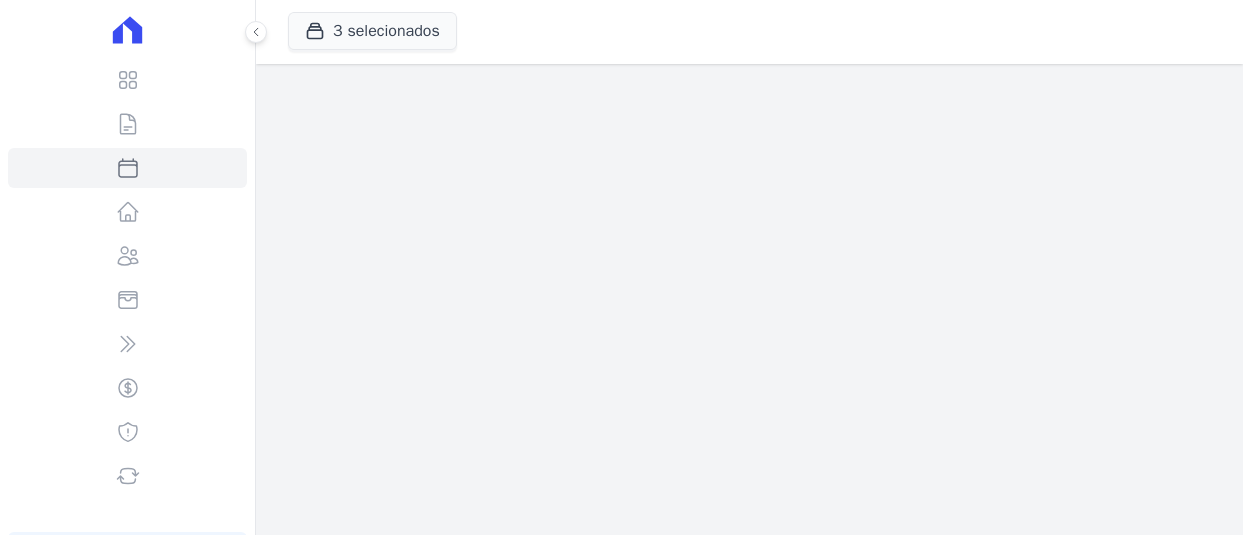 scroll, scrollTop: 0, scrollLeft: 0, axis: both 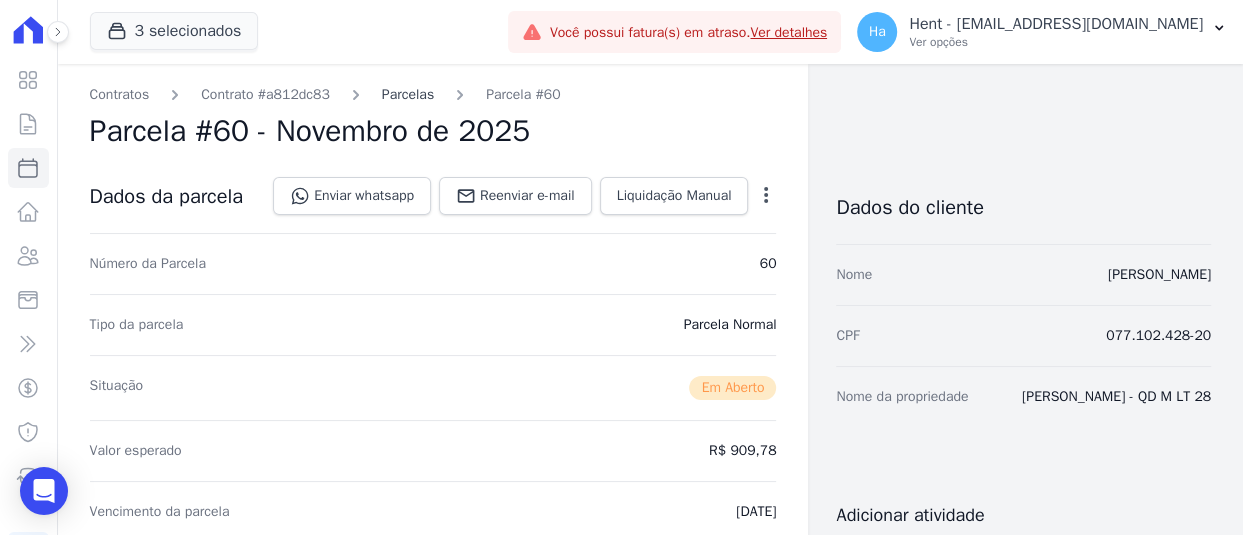 click on "Parcelas" at bounding box center [408, 94] 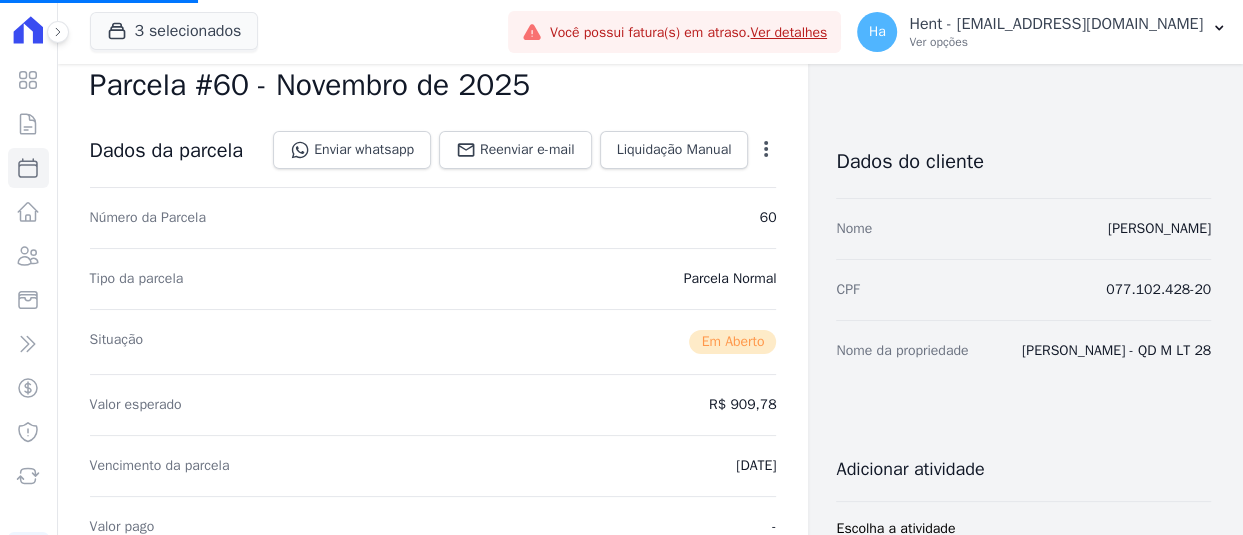 scroll, scrollTop: 357, scrollLeft: 0, axis: vertical 